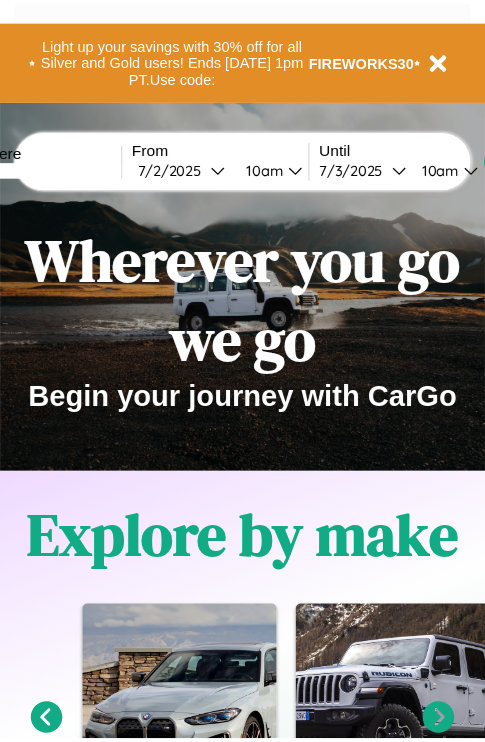 scroll, scrollTop: 0, scrollLeft: 0, axis: both 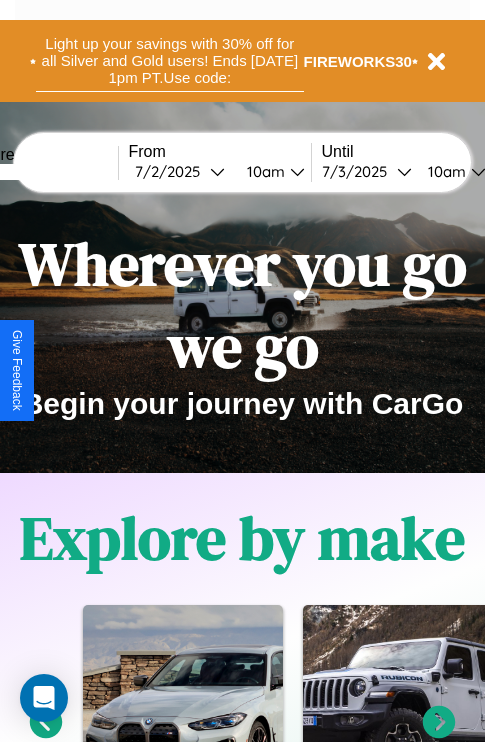 click on "Light up your savings with 30% off for all Silver and Gold users! Ends [DATE] 1pm PT.  Use code:" at bounding box center (170, 61) 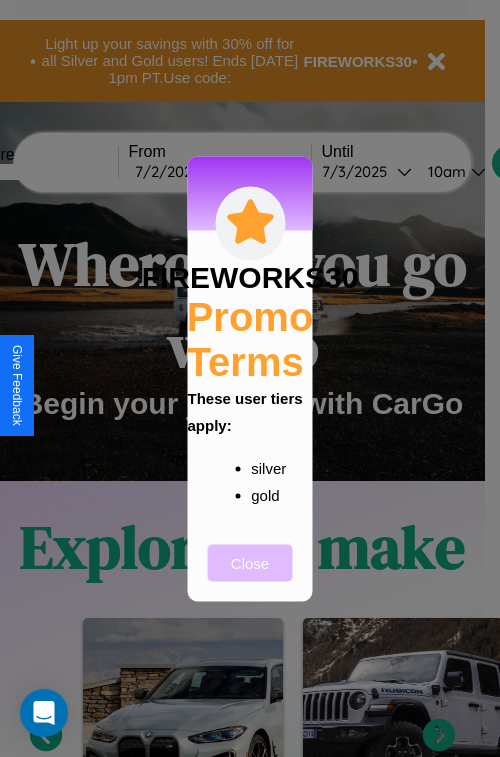 click on "Close" at bounding box center (250, 562) 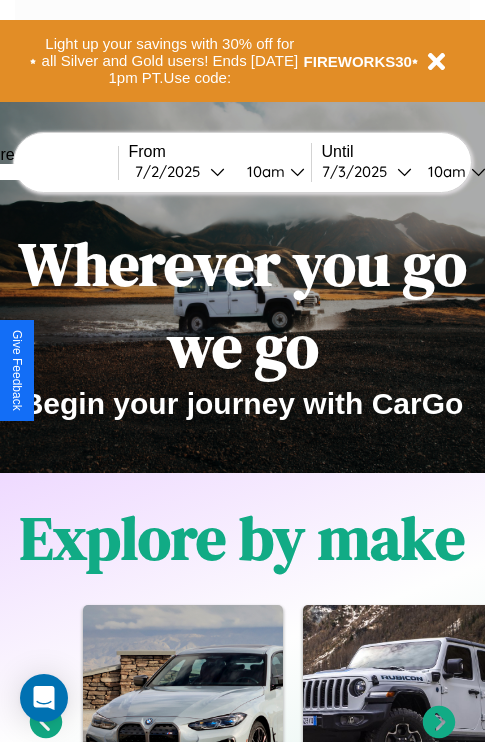 click at bounding box center [43, 172] 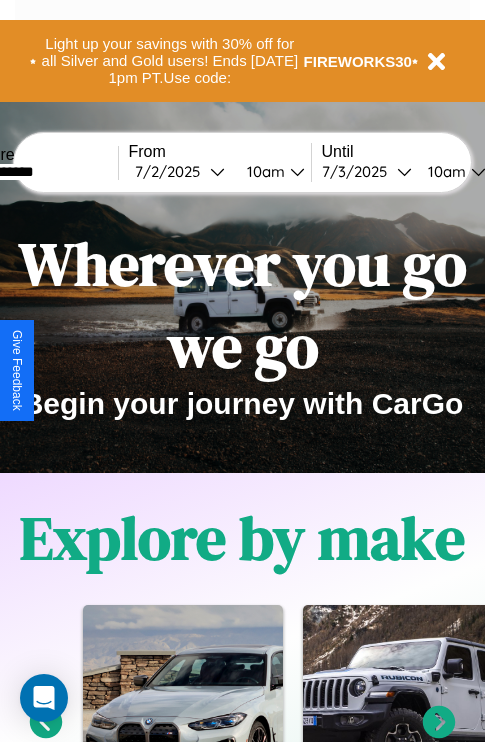 type on "**********" 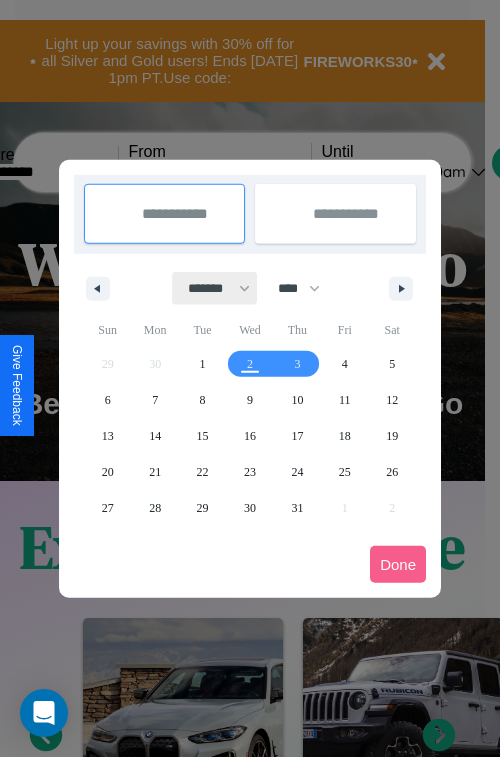 click on "******* ******** ***** ***** *** **** **** ****** ********* ******* ******** ********" at bounding box center (215, 288) 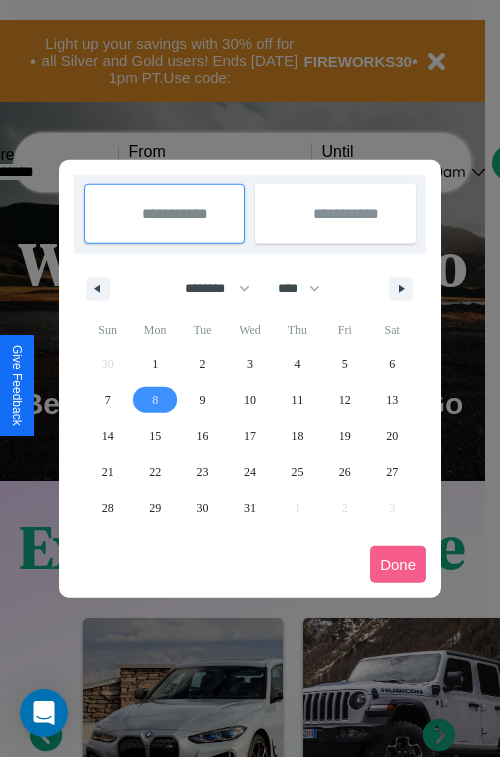 click on "8" at bounding box center (155, 400) 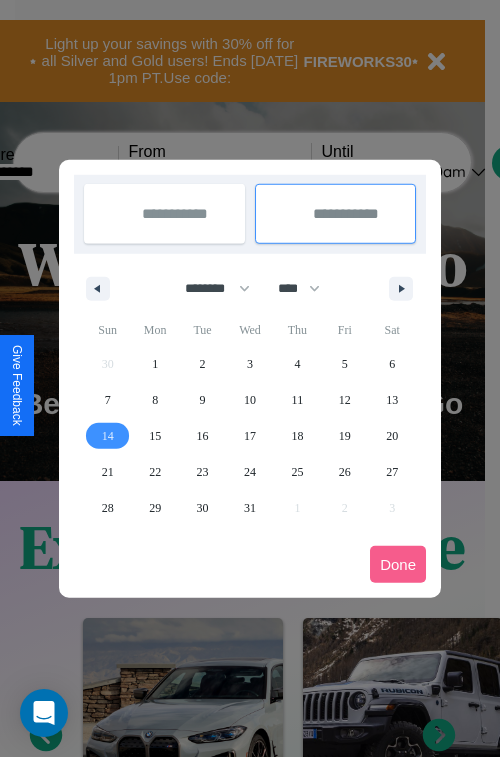click on "14" at bounding box center [108, 436] 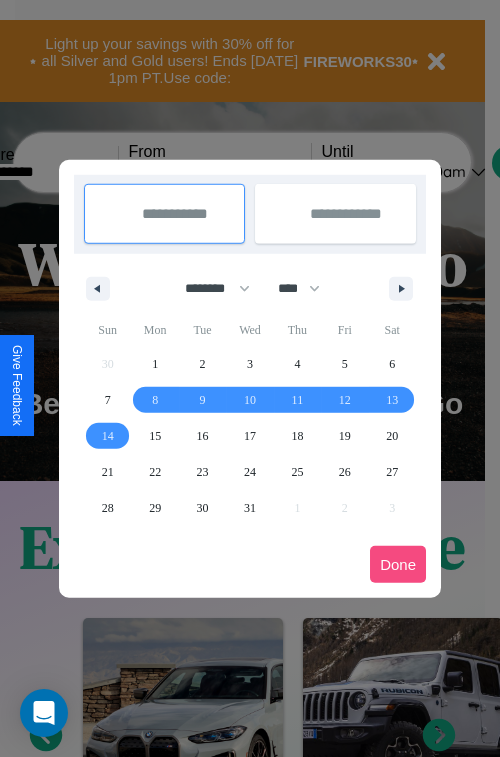 click on "Done" at bounding box center [398, 564] 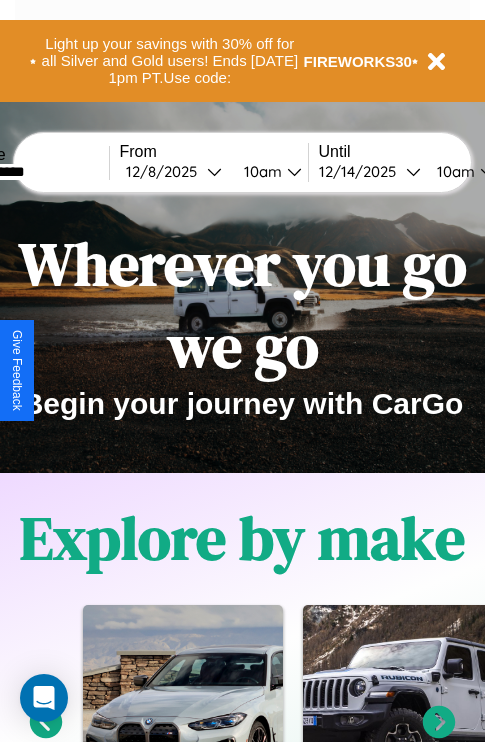 scroll, scrollTop: 0, scrollLeft: 77, axis: horizontal 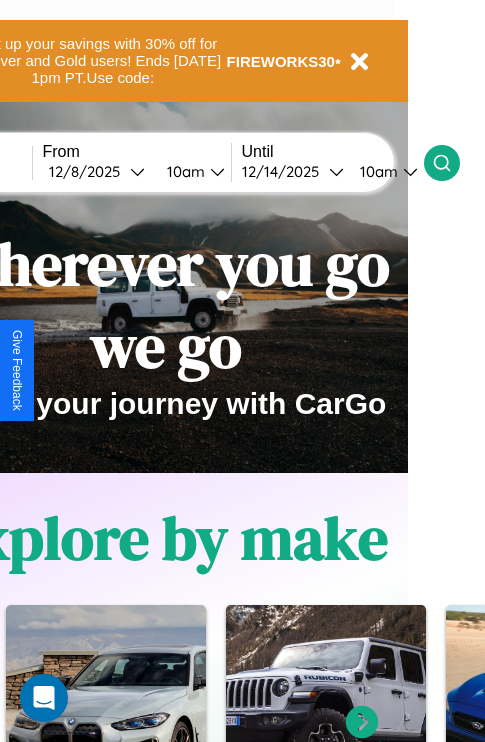 click 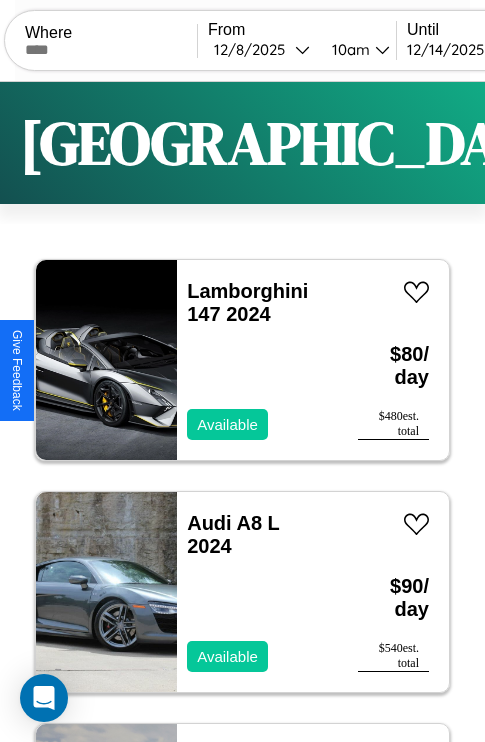 scroll, scrollTop: 66, scrollLeft: 0, axis: vertical 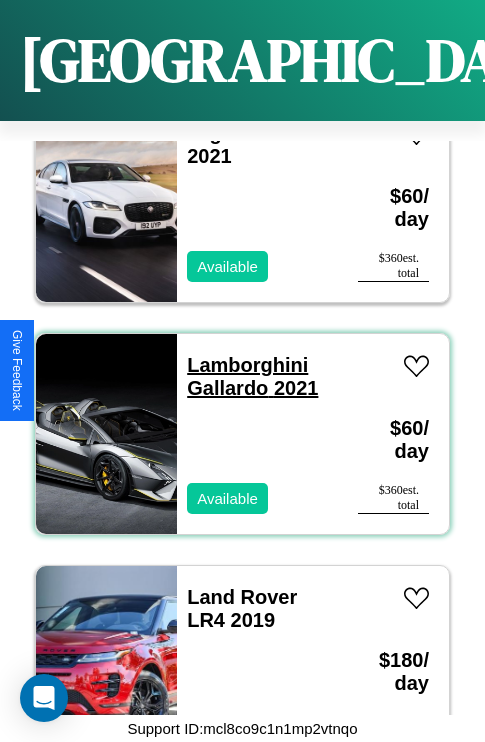 click on "Lamborghini   Gallardo   2021" at bounding box center [252, 376] 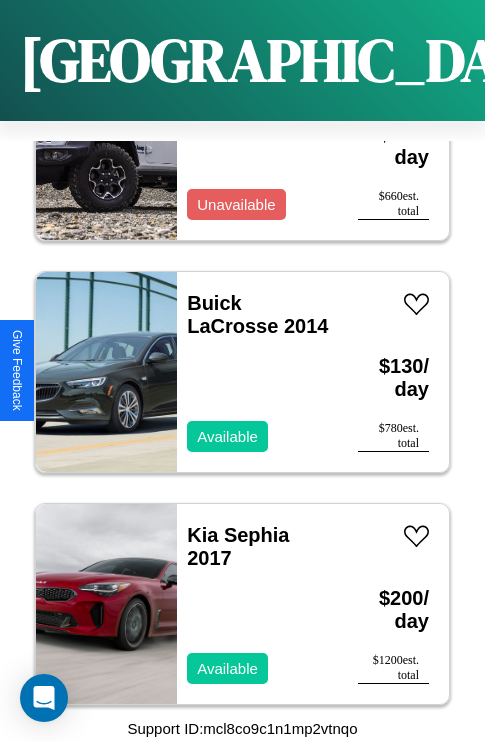 scroll, scrollTop: 23043, scrollLeft: 0, axis: vertical 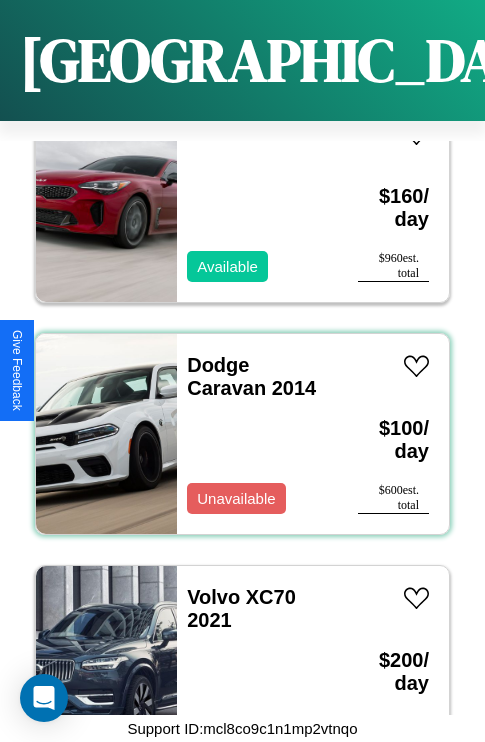 click on "Dodge   Caravan   2014 Unavailable" at bounding box center (257, 434) 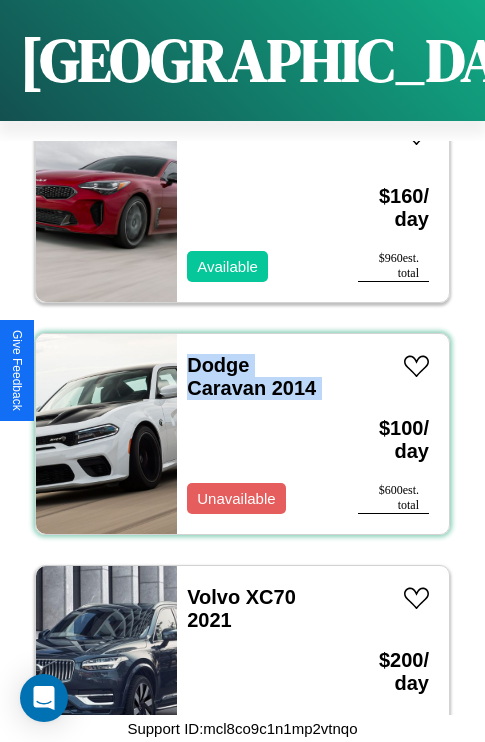 click on "Dodge   Caravan   2014 Unavailable" at bounding box center (257, 434) 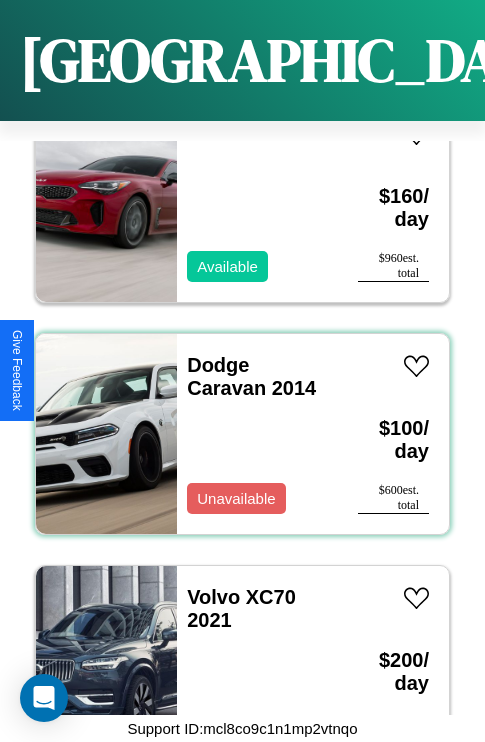 click on "Dodge   Caravan   2014 Unavailable" at bounding box center [257, 434] 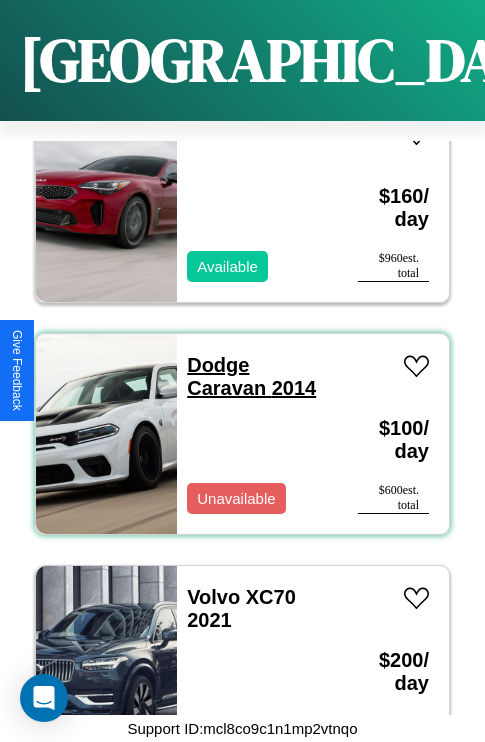 click on "Dodge   Caravan   2014" at bounding box center (251, 376) 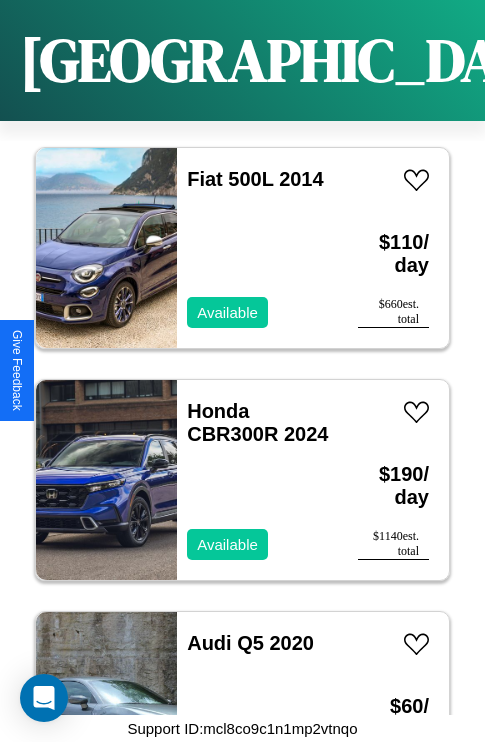 scroll, scrollTop: 27683, scrollLeft: 0, axis: vertical 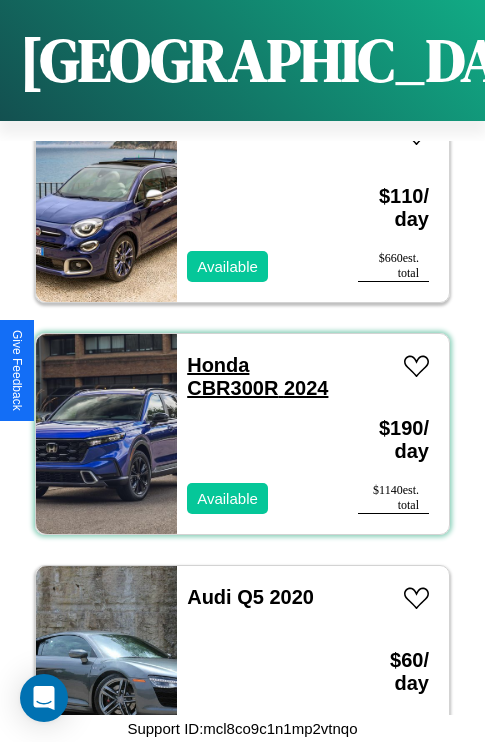 click on "Honda   CBR300R   2024" at bounding box center (257, 376) 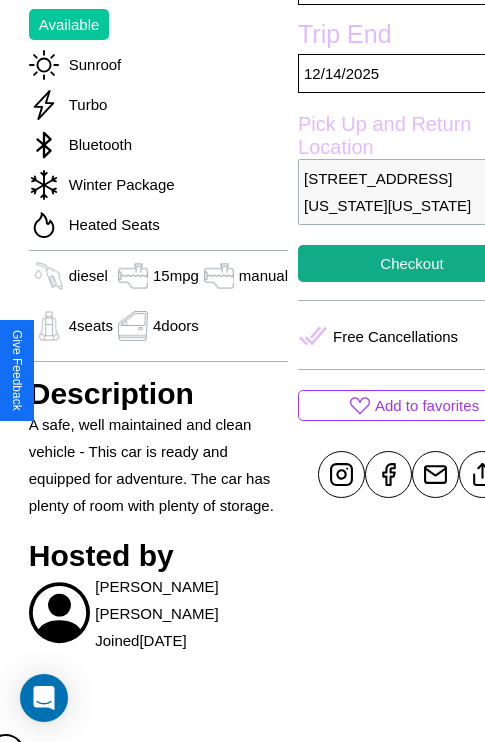 scroll, scrollTop: 606, scrollLeft: 52, axis: both 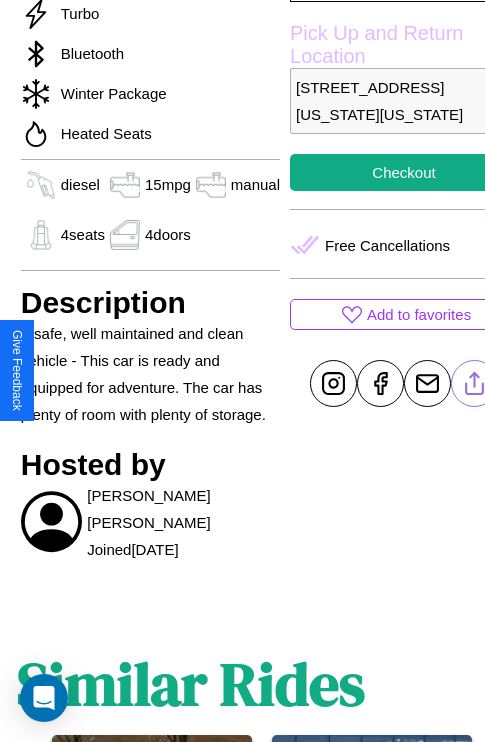 click 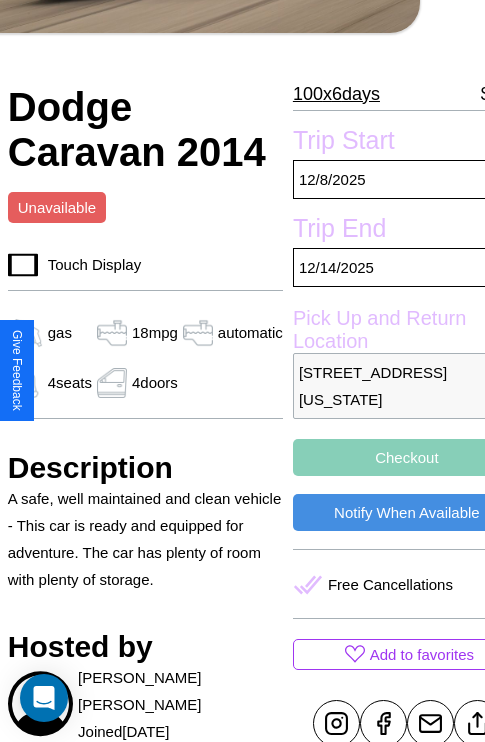 scroll, scrollTop: 377, scrollLeft: 84, axis: both 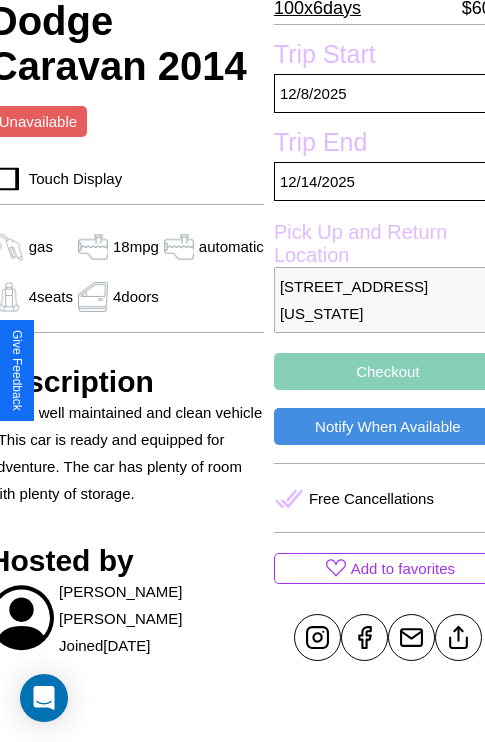 click on "Checkout" at bounding box center (388, 371) 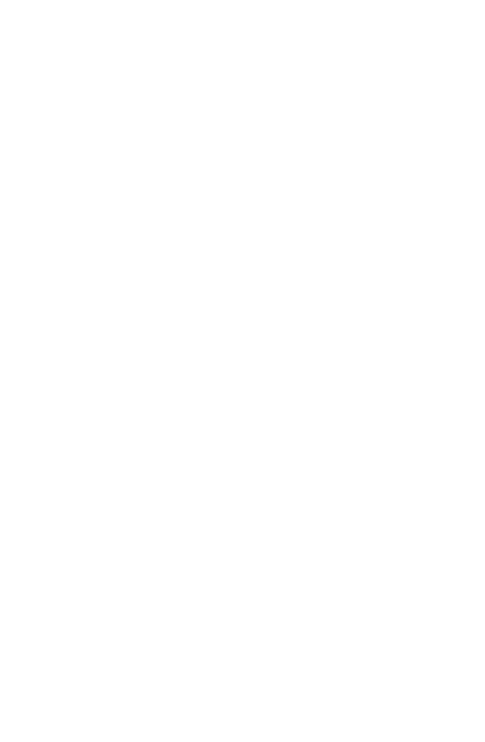 scroll, scrollTop: 0, scrollLeft: 0, axis: both 